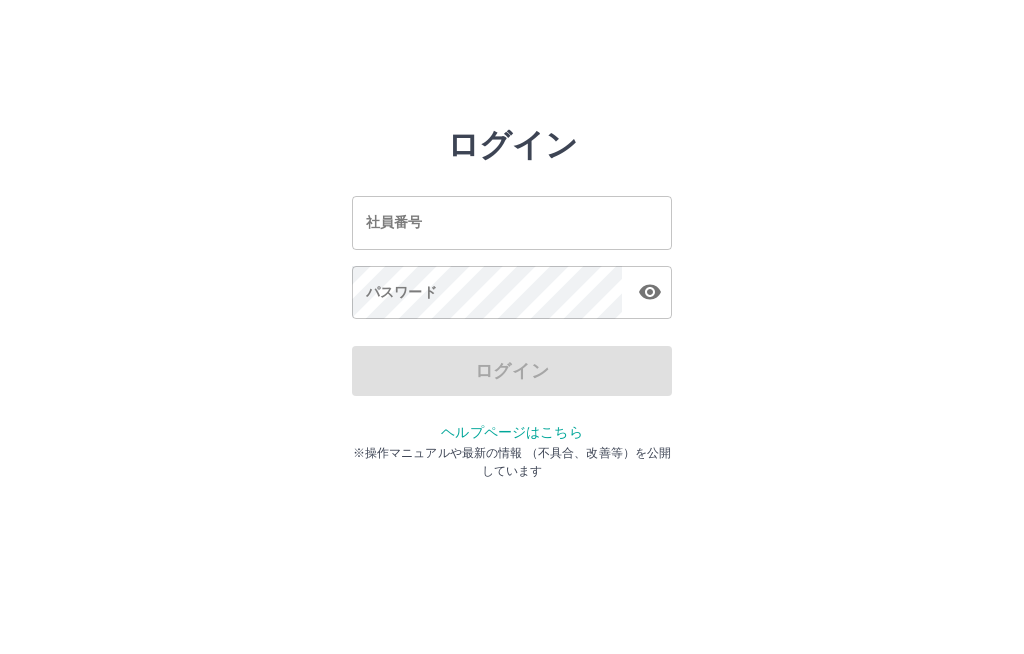 scroll, scrollTop: 0, scrollLeft: 0, axis: both 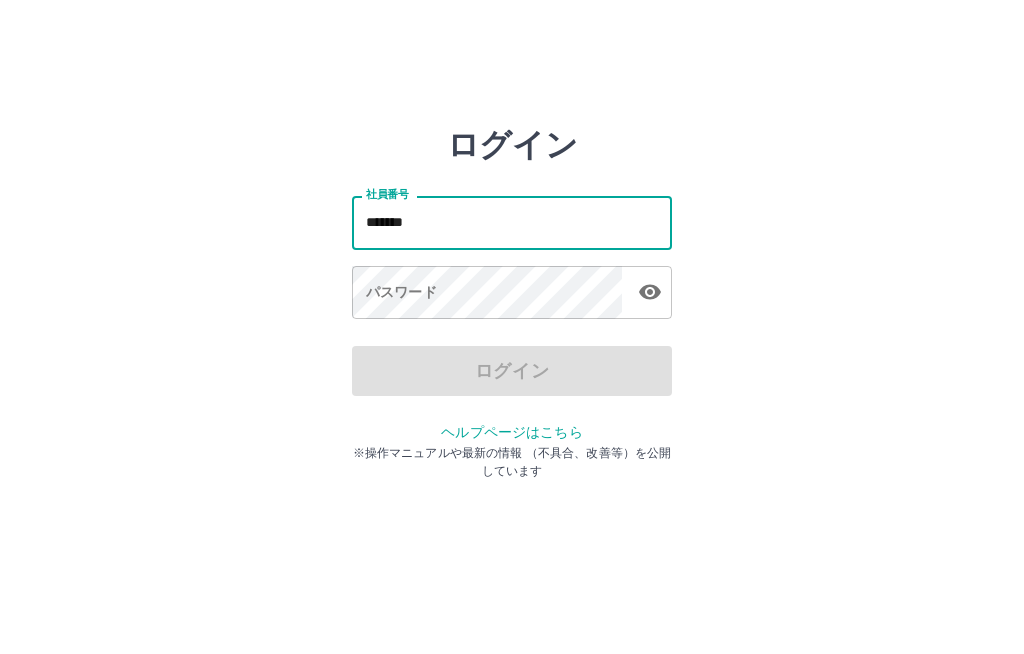 type on "*******" 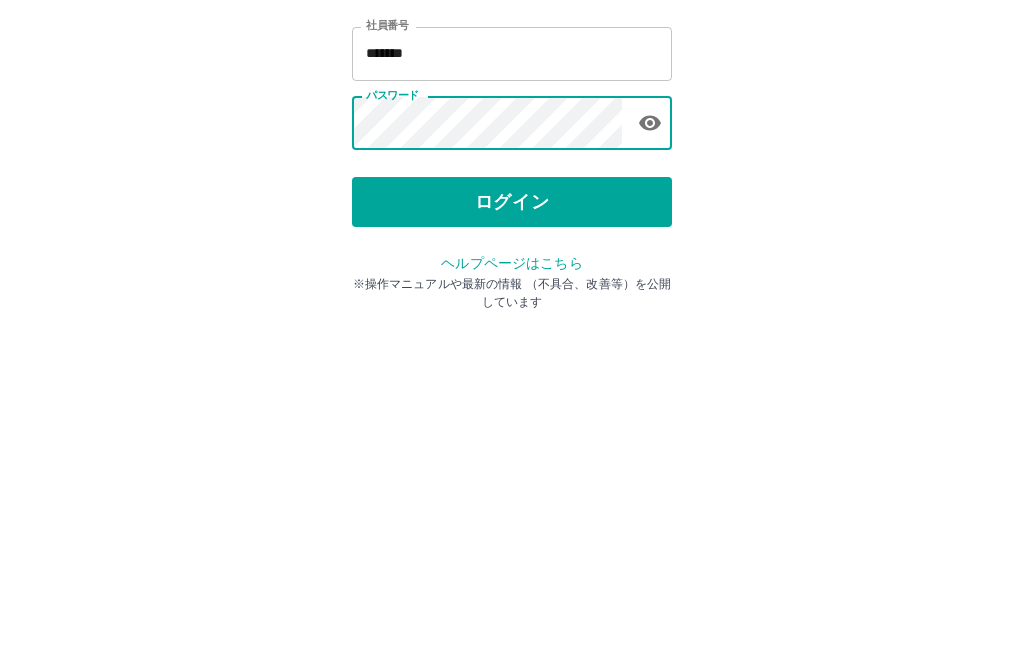 click on "ログイン 社員番号 ******* 社員番号 パスワード パスワード ログイン ヘルプページはこちら ※操作マニュアルや最新の情報 （不具合、改善等）を公開しています" at bounding box center [512, 286] 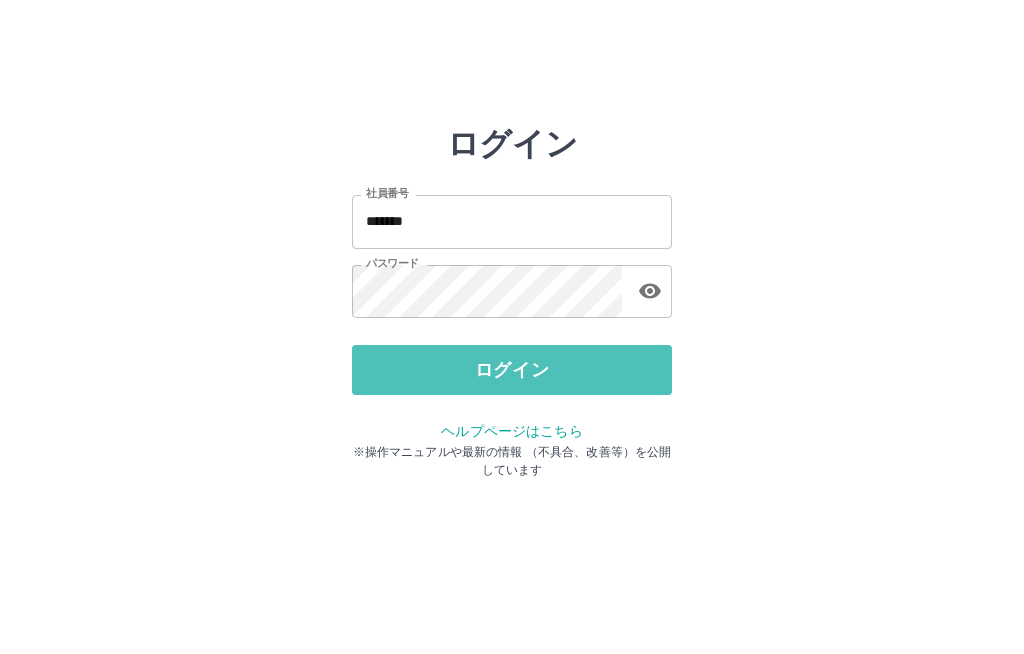 click on "ログイン" at bounding box center (512, 371) 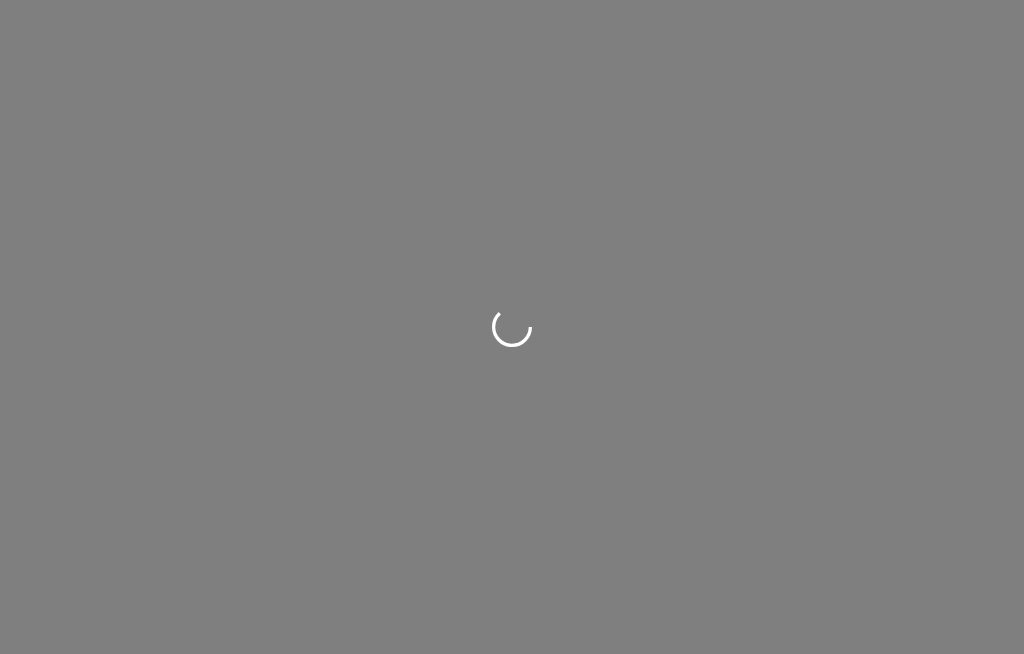 scroll, scrollTop: 0, scrollLeft: 0, axis: both 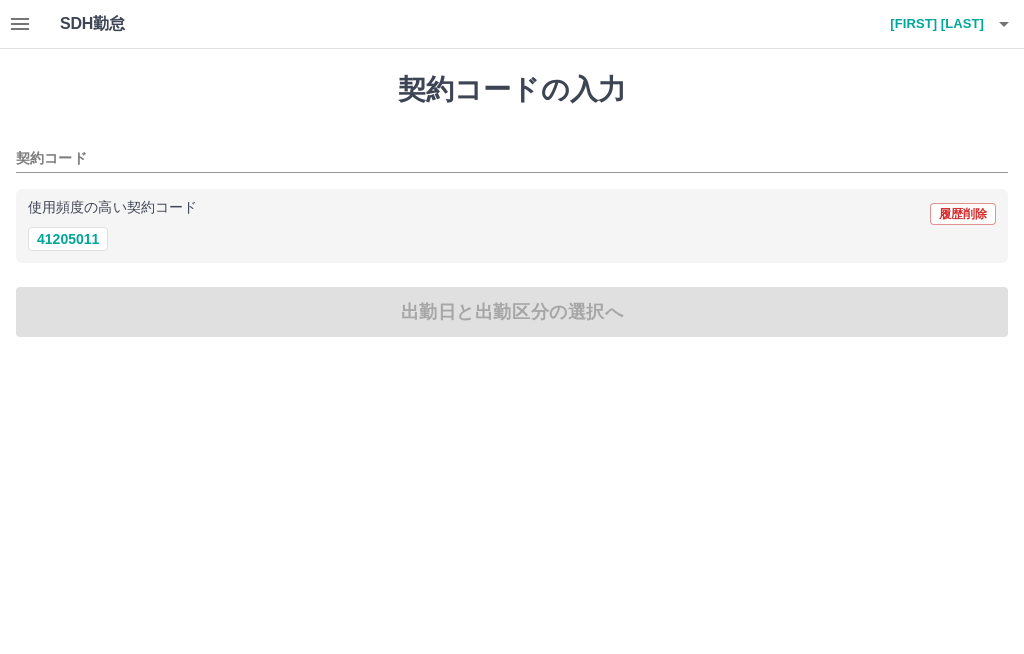 click 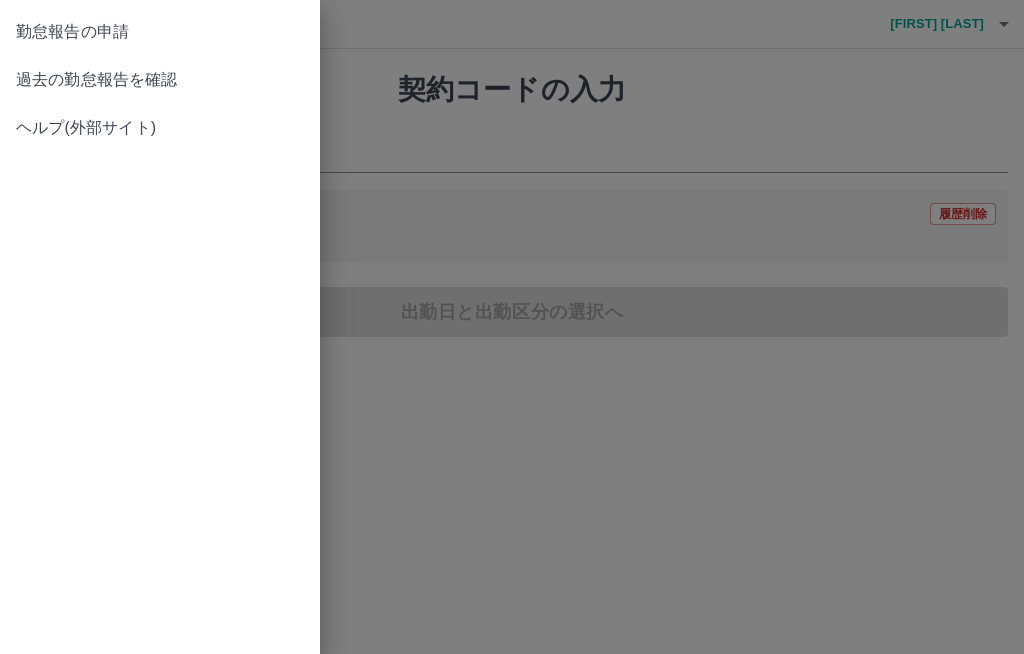 click on "過去の勤怠報告を確認" at bounding box center (160, 80) 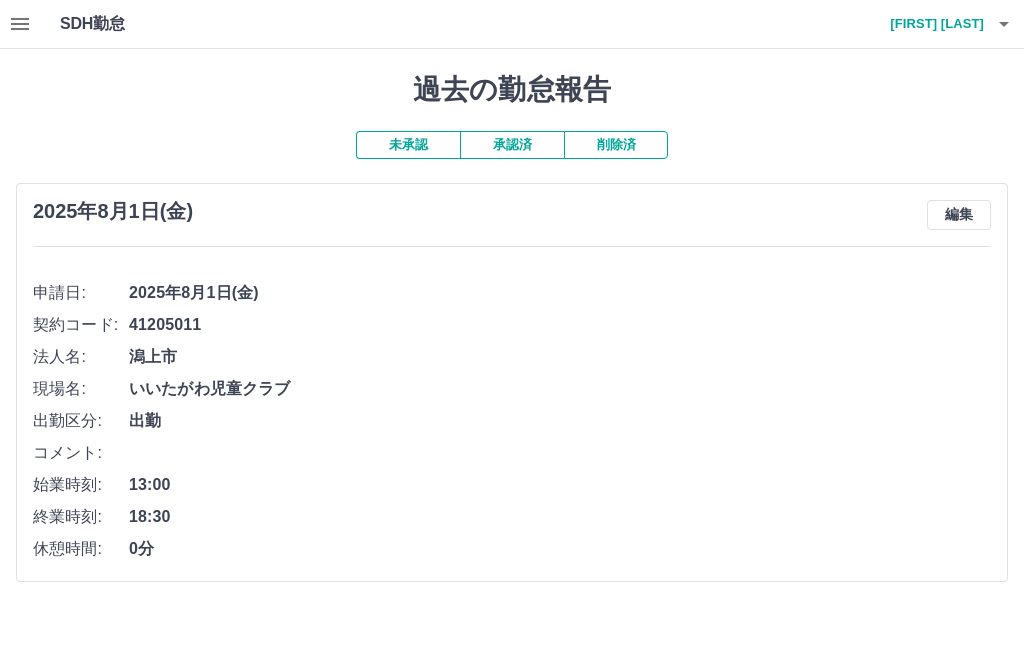 click 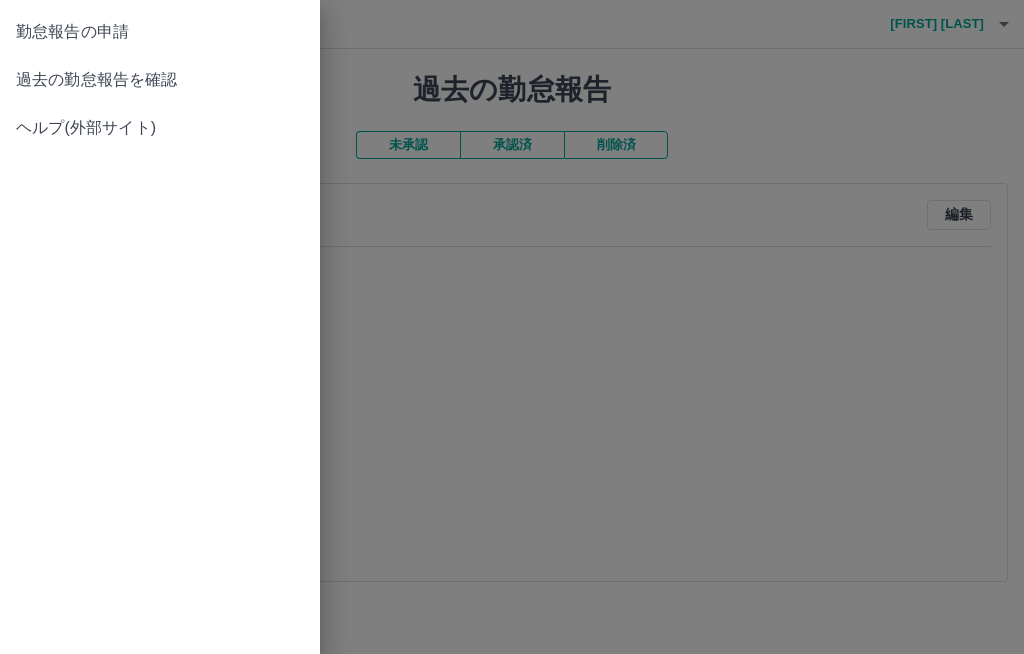 click on "勤怠報告の申請" at bounding box center (160, 32) 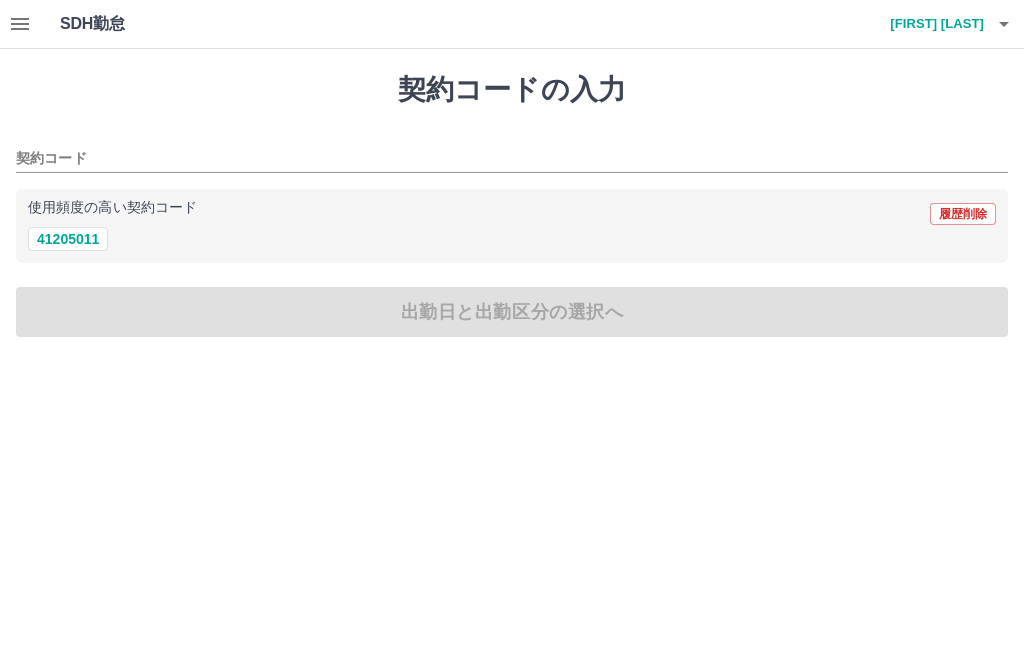 click on "41205011" at bounding box center (68, 239) 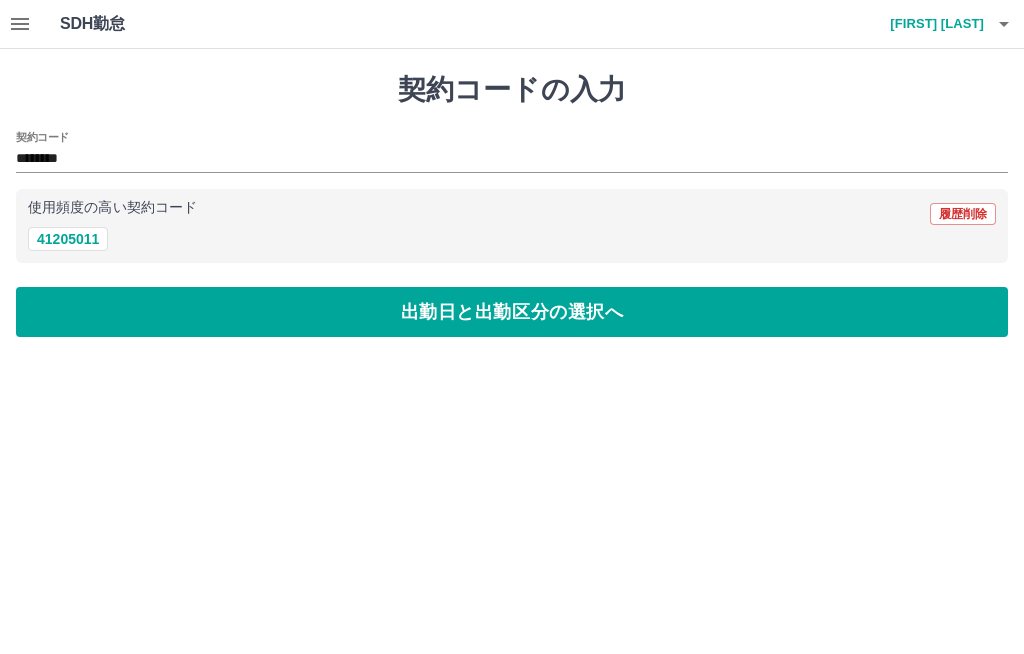 click on "出勤日と出勤区分の選択へ" at bounding box center [512, 312] 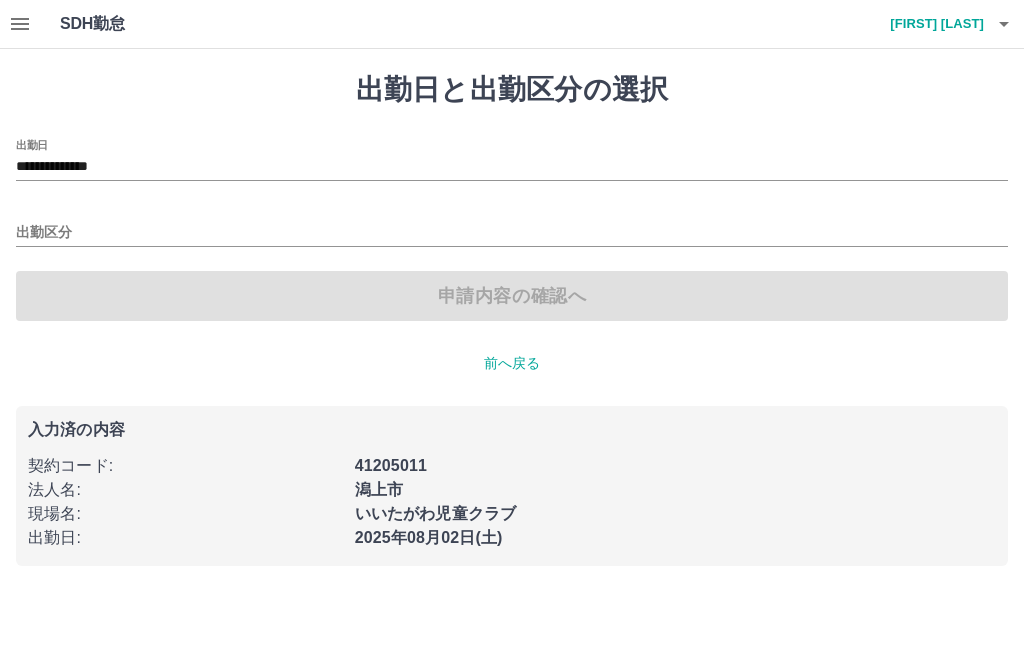 click on "**********" at bounding box center (512, 167) 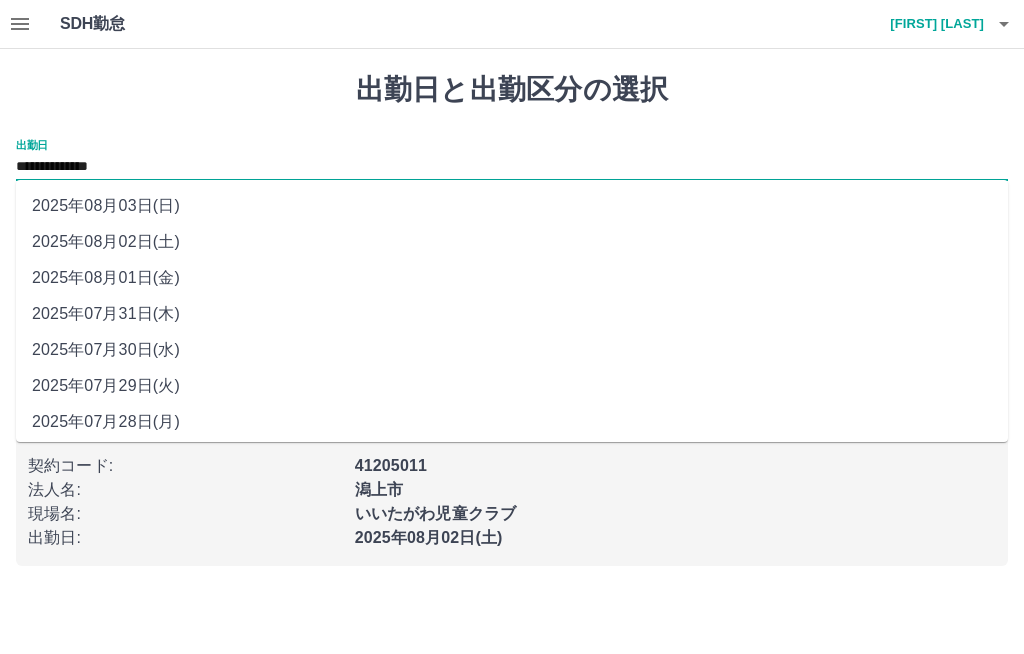 click on "2025年08月03日(日)" at bounding box center (512, 206) 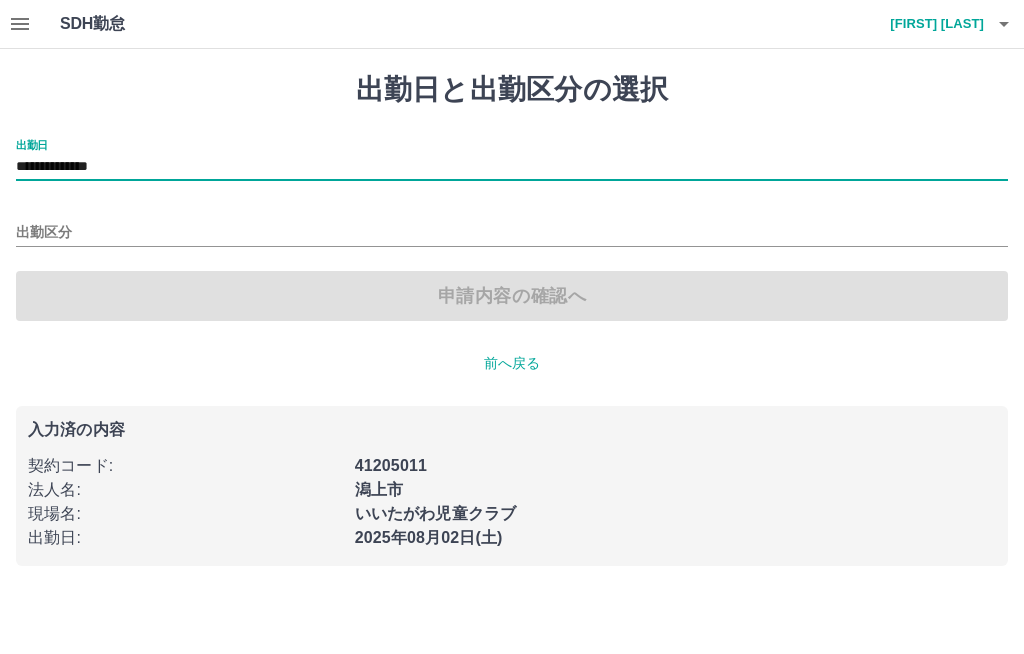 type on "**********" 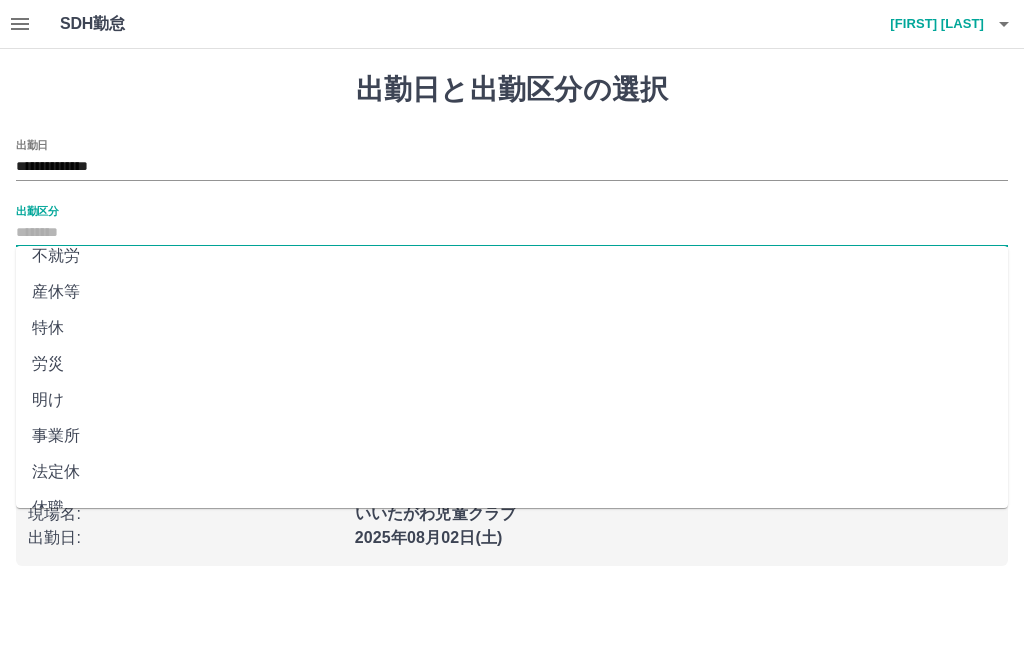 scroll, scrollTop: 375, scrollLeft: 0, axis: vertical 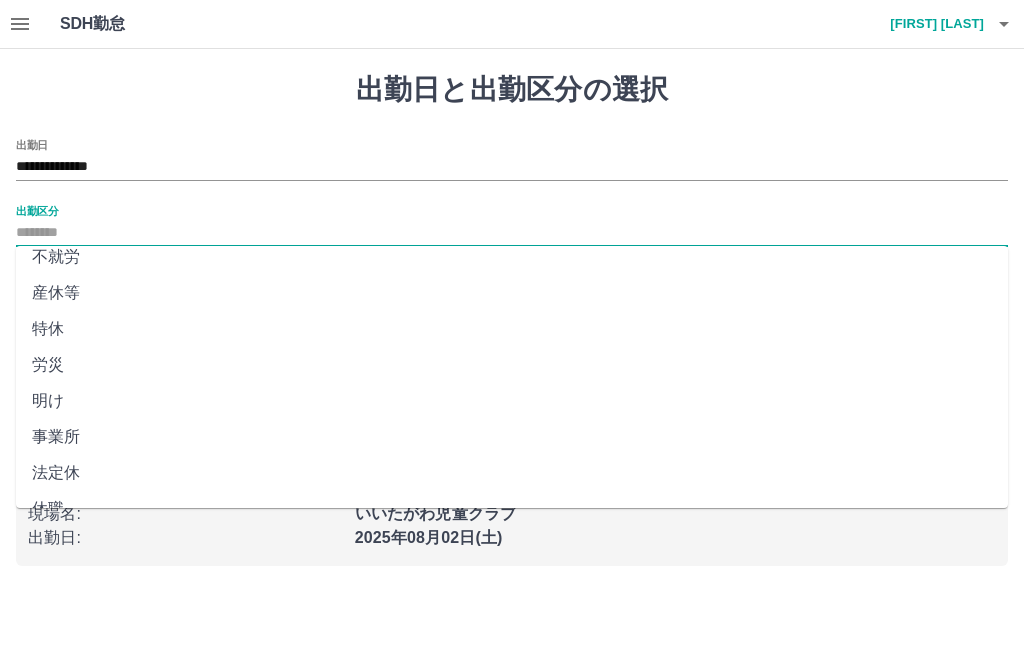 click on "法定休" at bounding box center [512, 473] 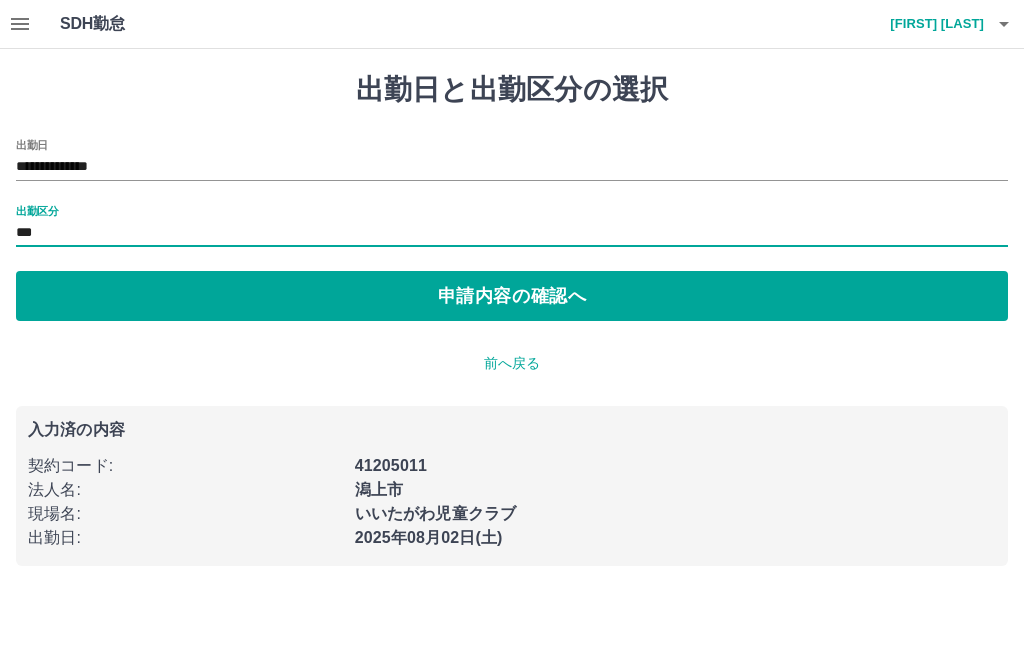 click on "申請内容の確認へ" at bounding box center (512, 296) 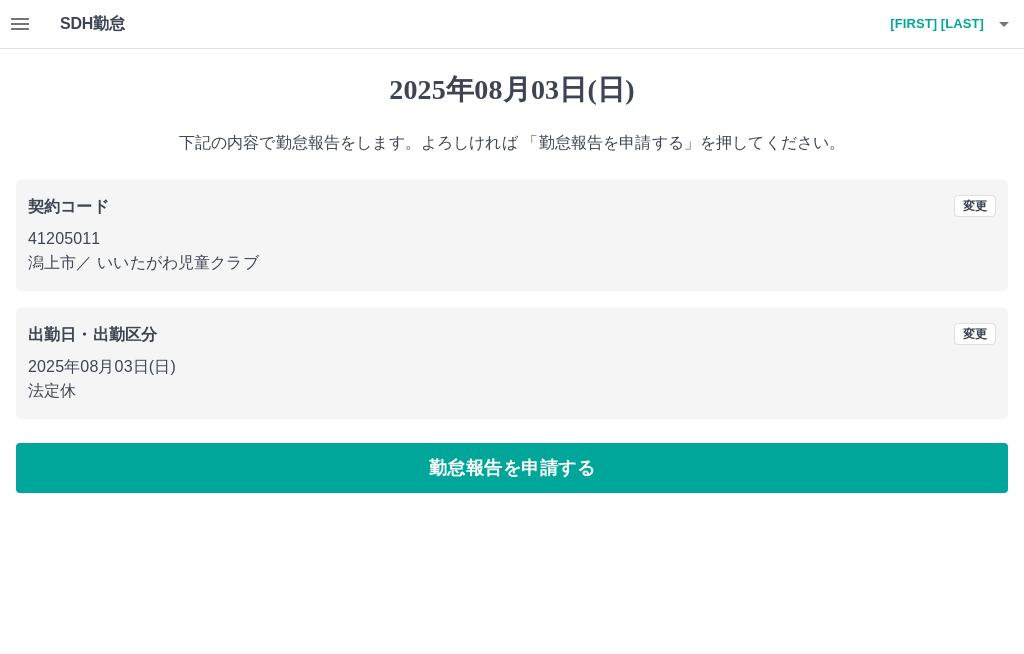click on "勤怠報告を申請する" at bounding box center (512, 468) 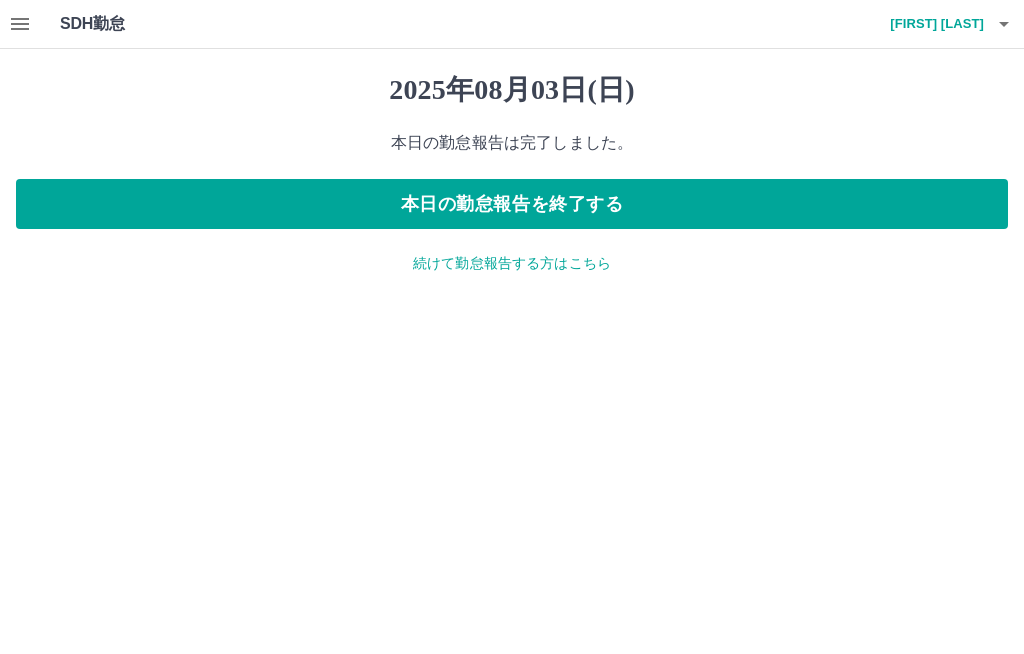 click on "続けて勤怠報告する方はこちら" at bounding box center [512, 263] 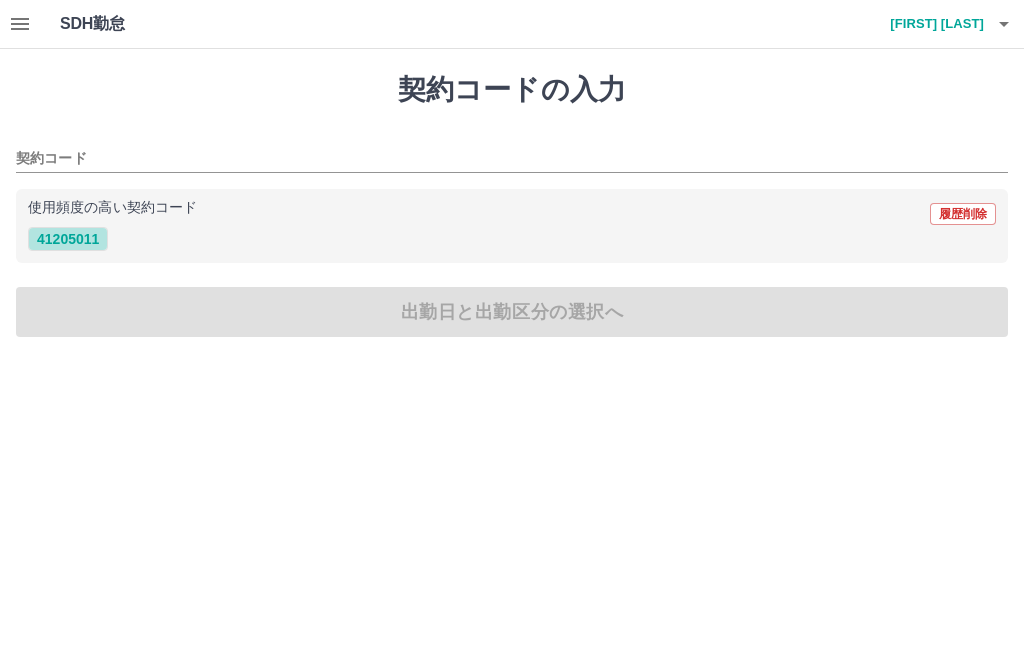 click on "41205011" at bounding box center [68, 239] 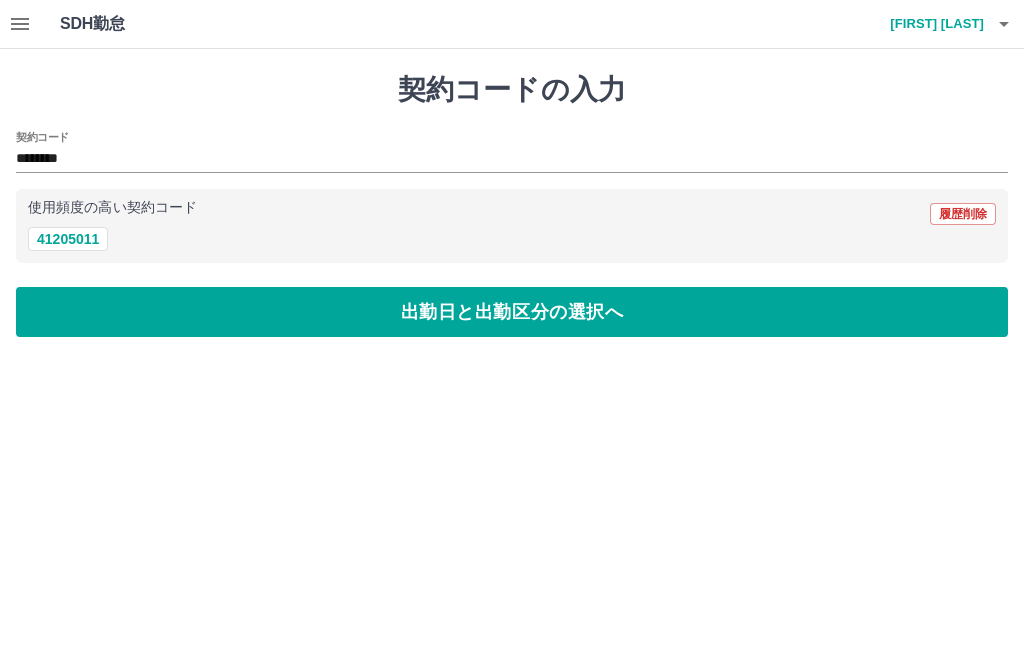 click on "出勤日と出勤区分の選択へ" at bounding box center (512, 312) 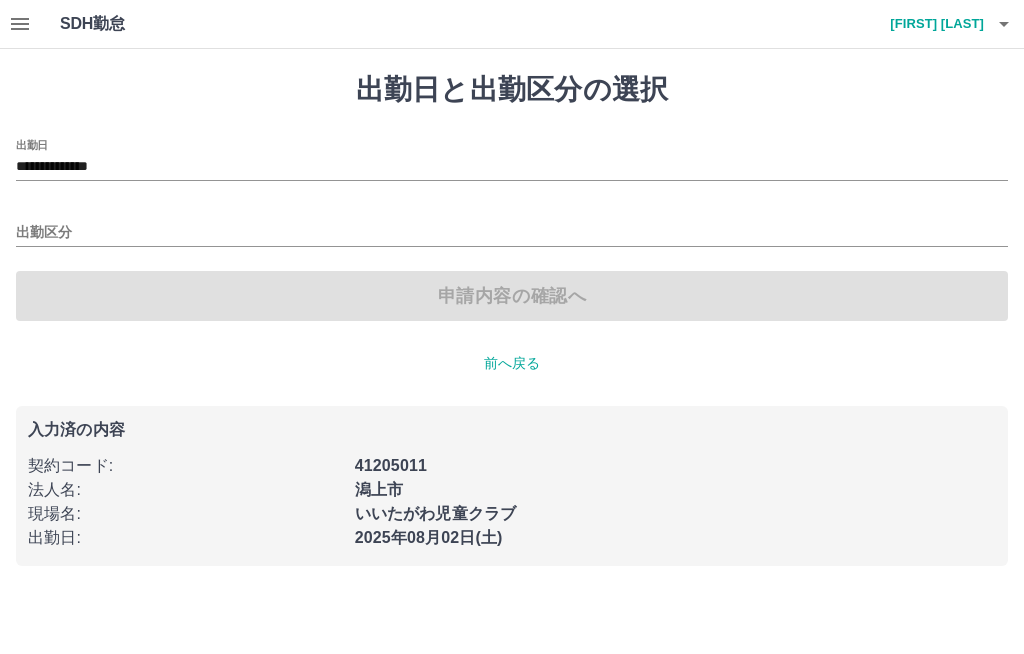 click on "出勤区分" at bounding box center (512, 233) 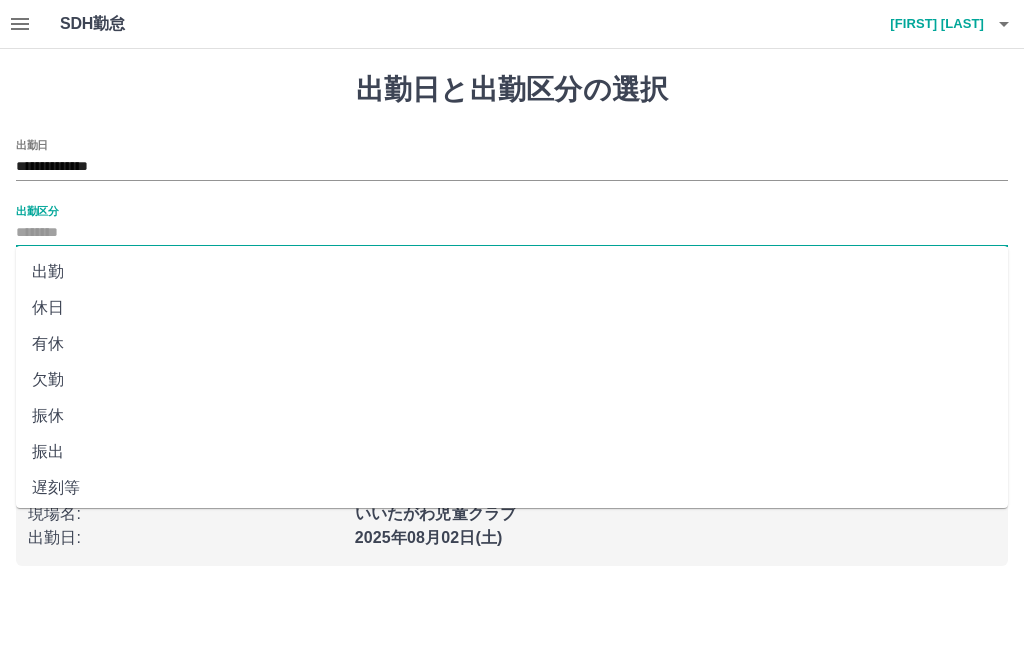 click on "出勤" at bounding box center (512, 272) 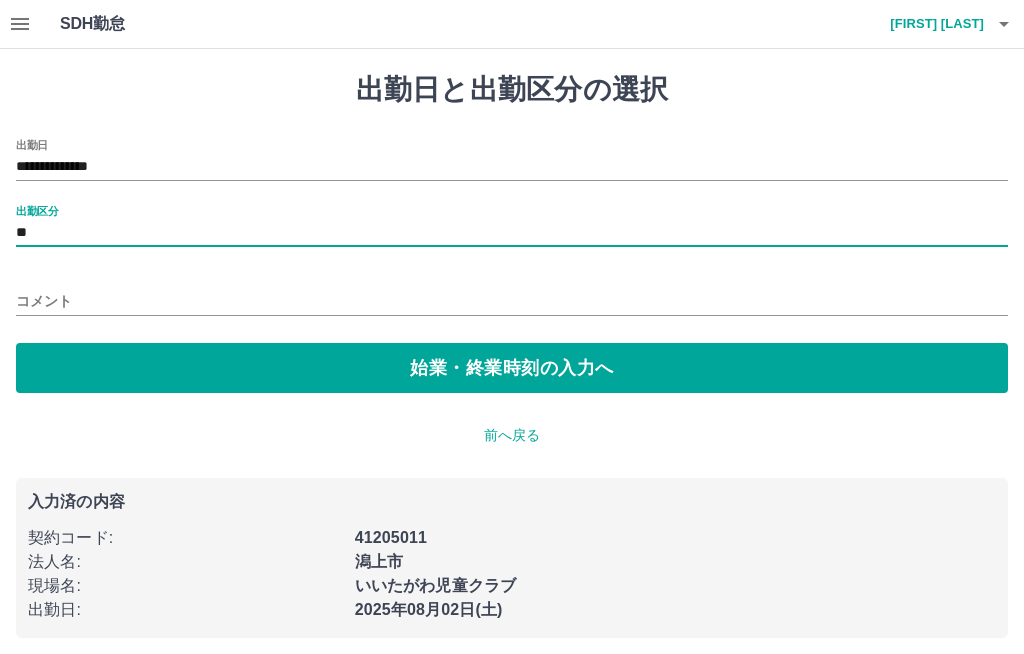 click on "始業・終業時刻の入力へ" at bounding box center [512, 368] 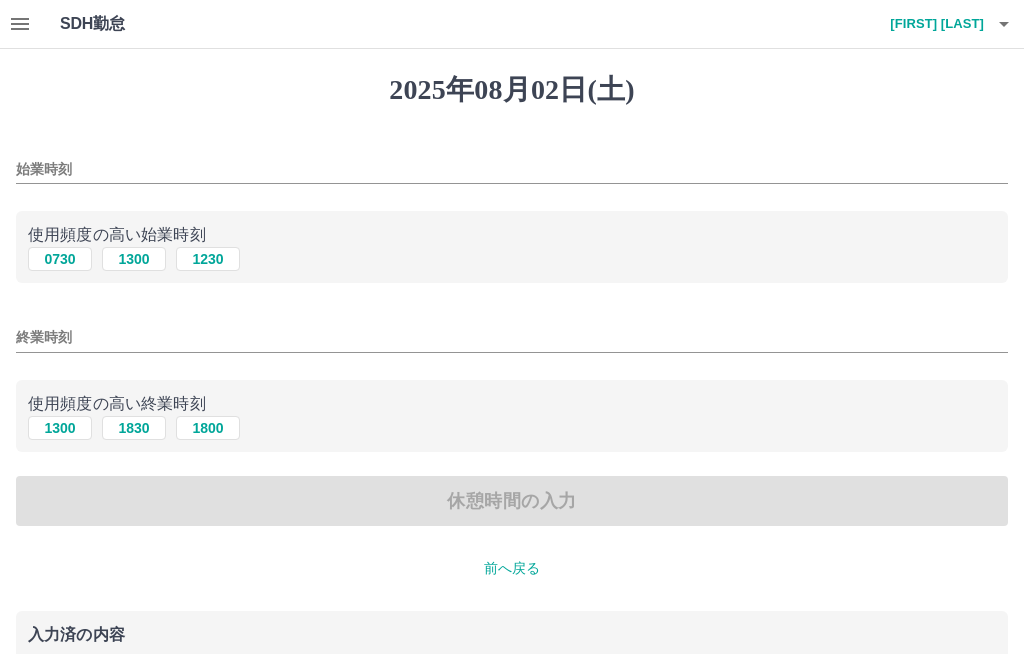 click on "1230" at bounding box center (208, 259) 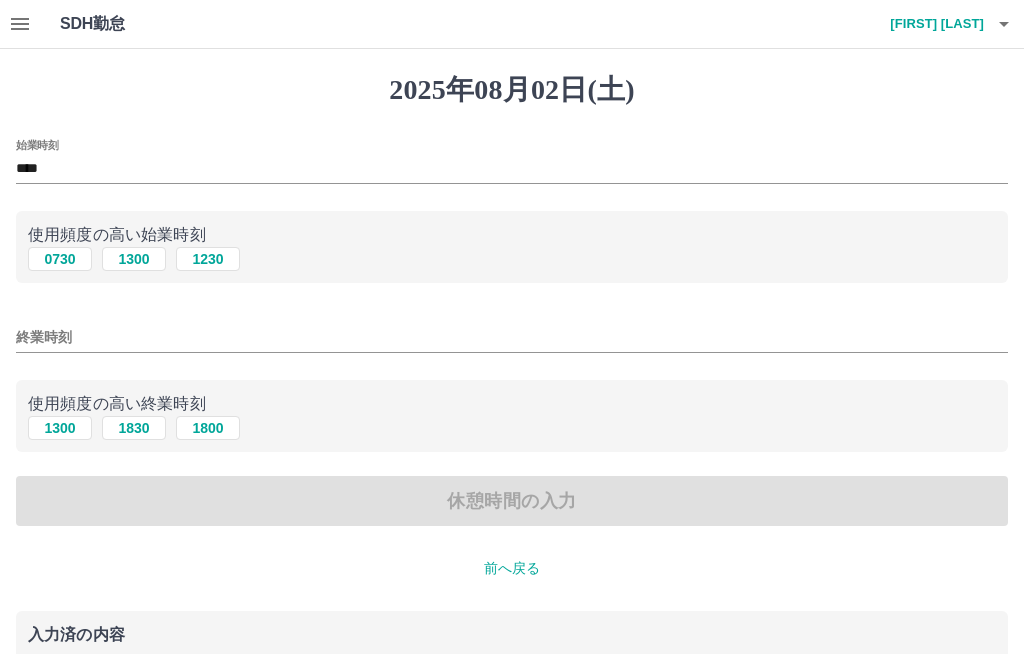 click on "1800" at bounding box center [208, 428] 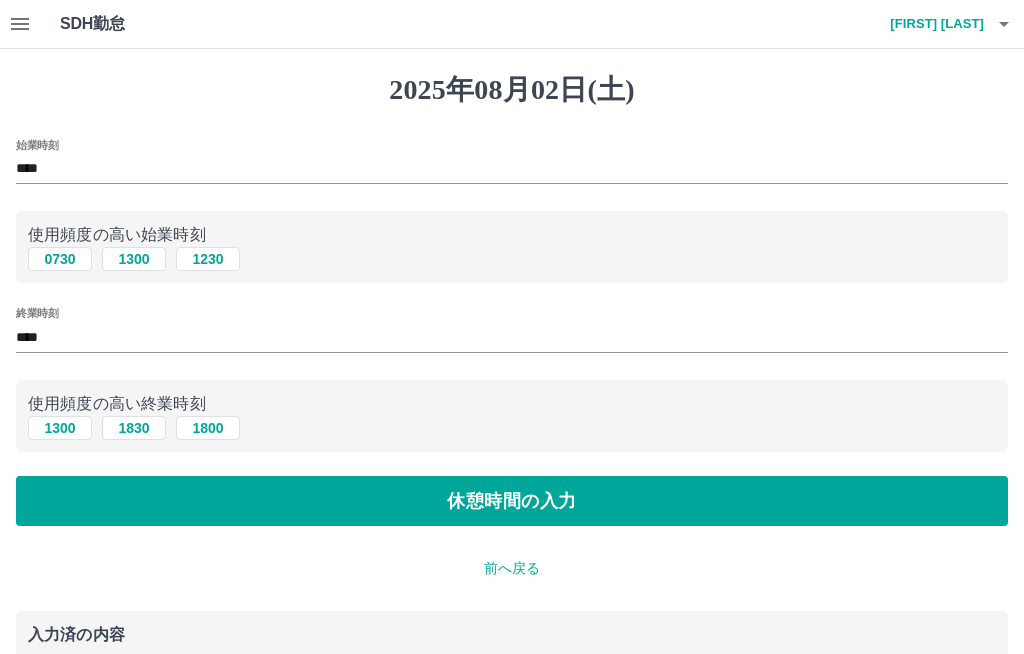 click on "休憩時間の入力" at bounding box center (512, 501) 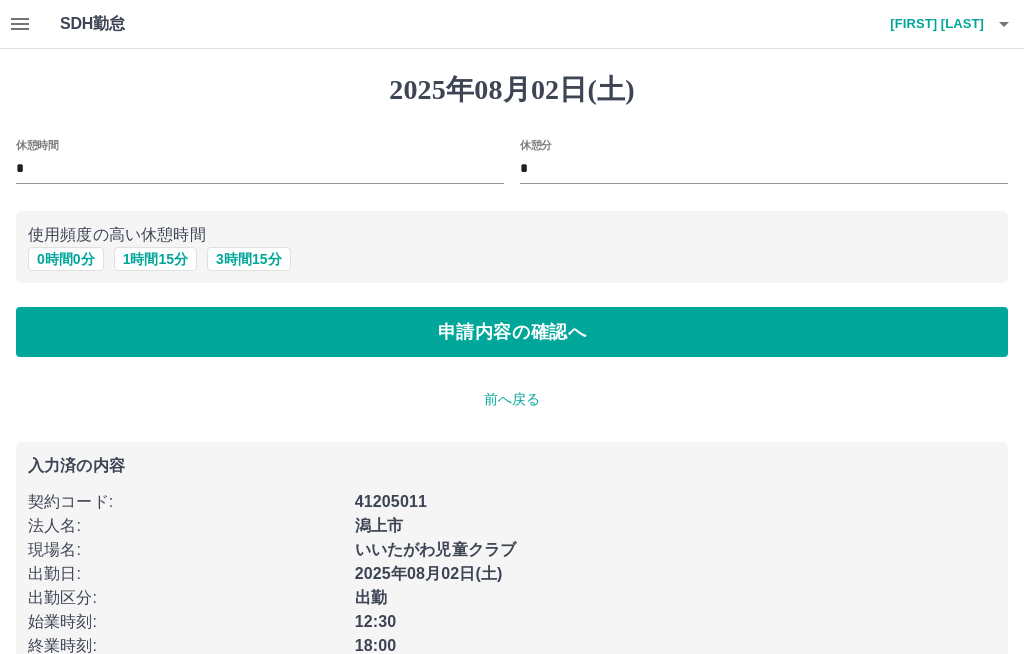 click on "申請内容の確認へ" at bounding box center [512, 332] 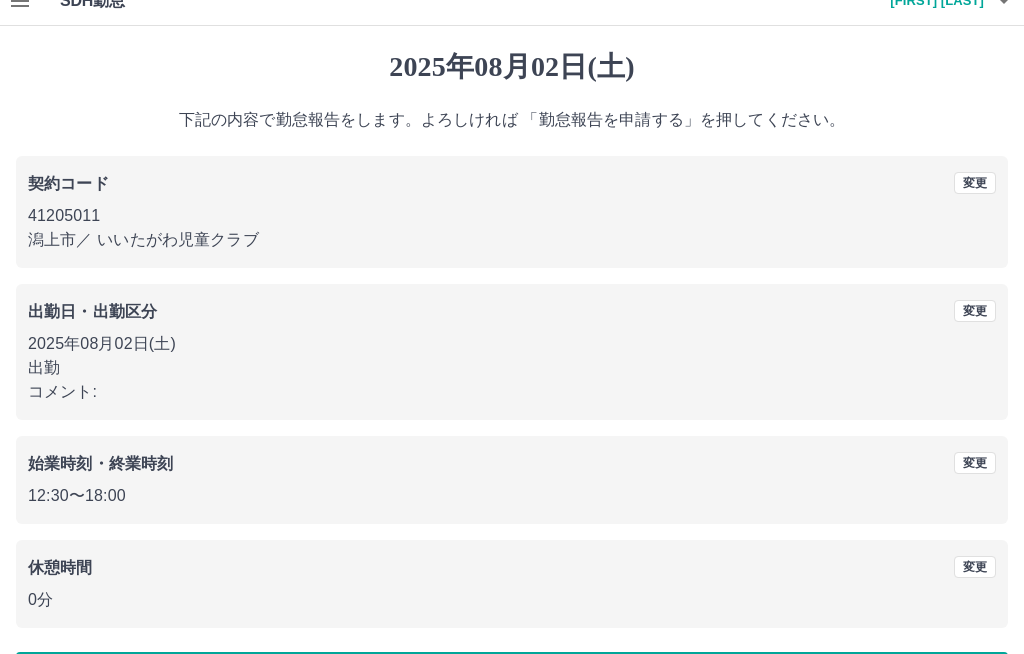 scroll, scrollTop: 25, scrollLeft: 0, axis: vertical 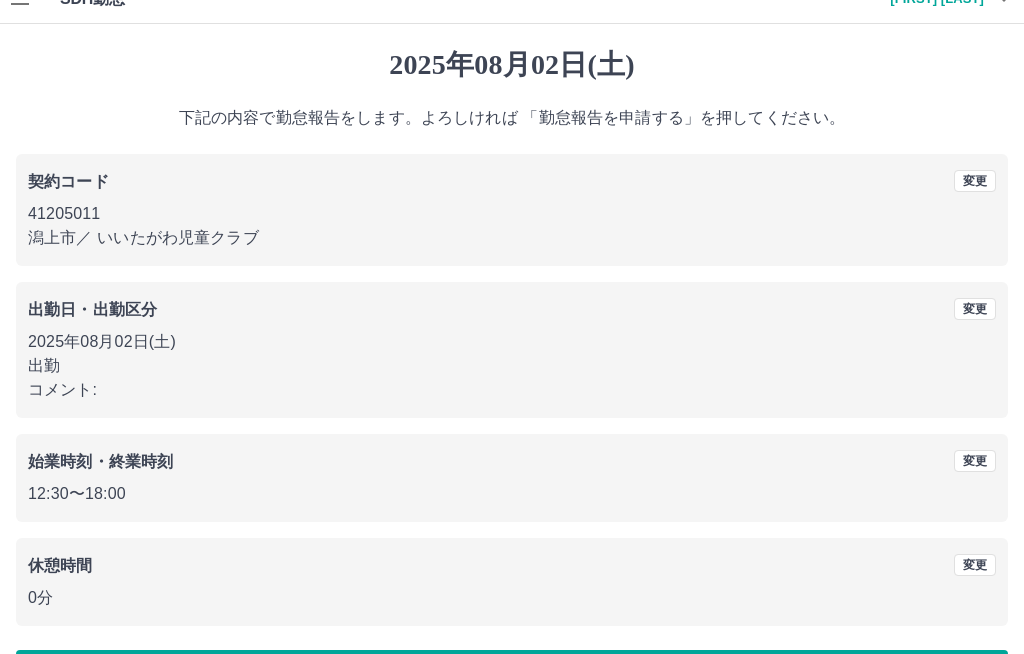 click on "勤怠報告を申請する" at bounding box center (512, 675) 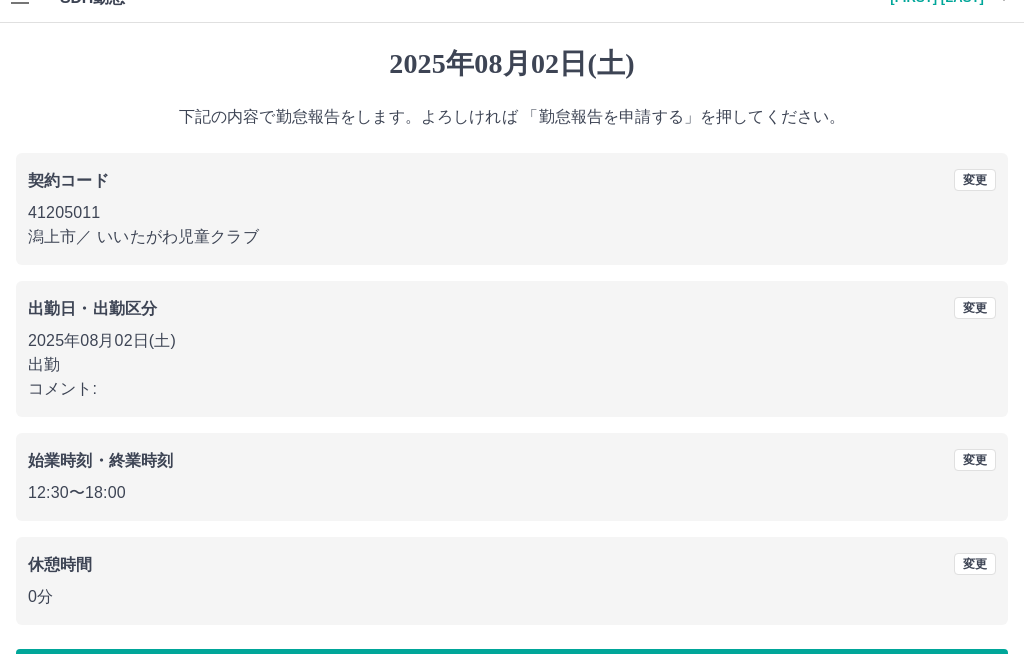 scroll, scrollTop: 0, scrollLeft: 0, axis: both 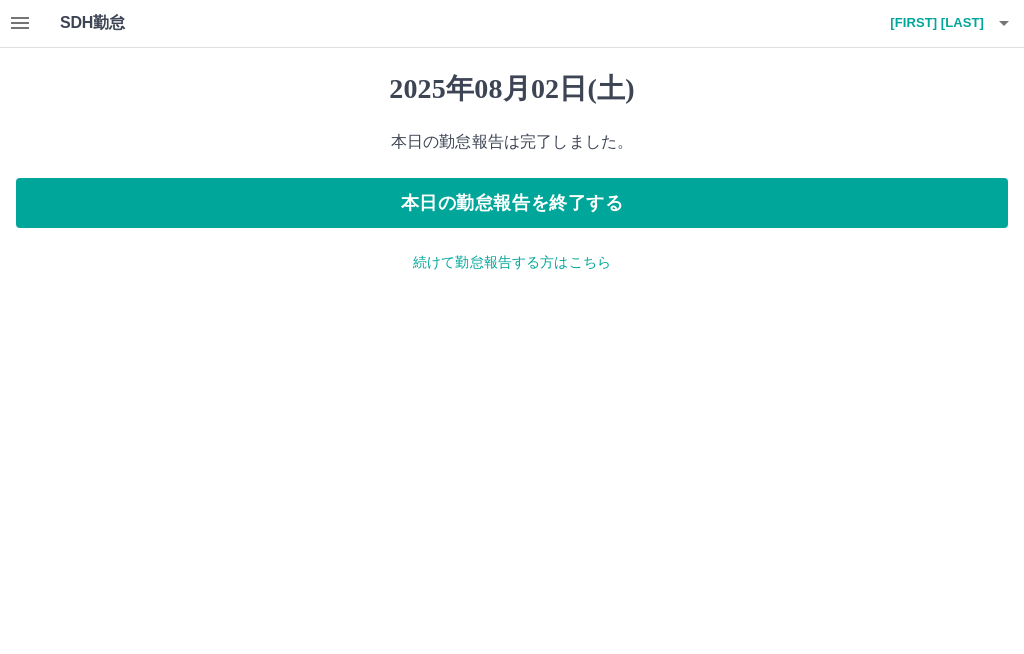 click 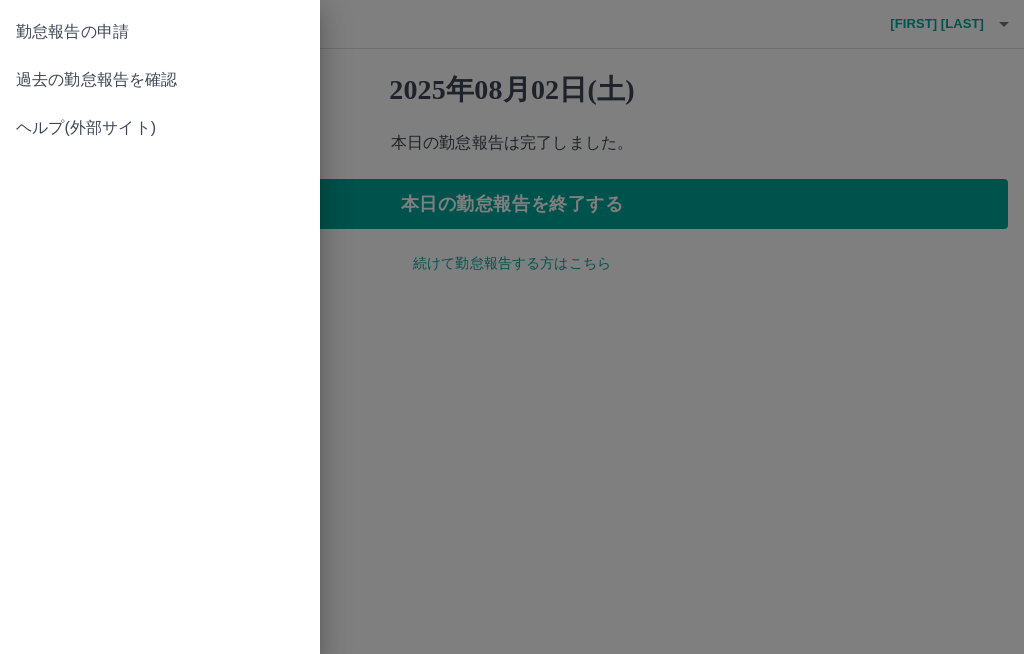 click on "過去の勤怠報告を確認" at bounding box center [160, 80] 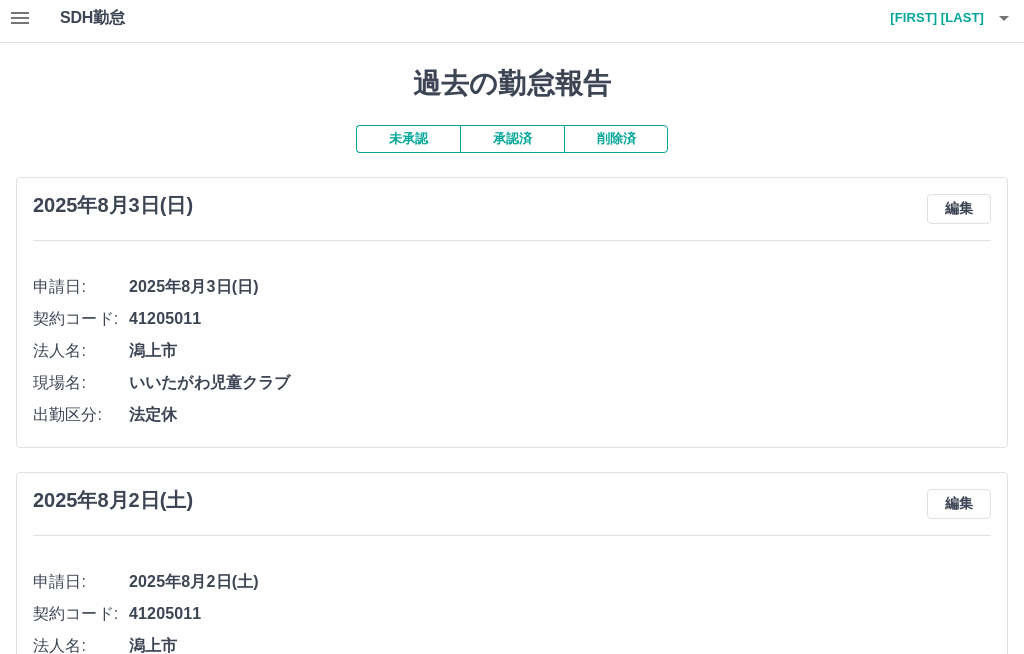 scroll, scrollTop: 0, scrollLeft: 0, axis: both 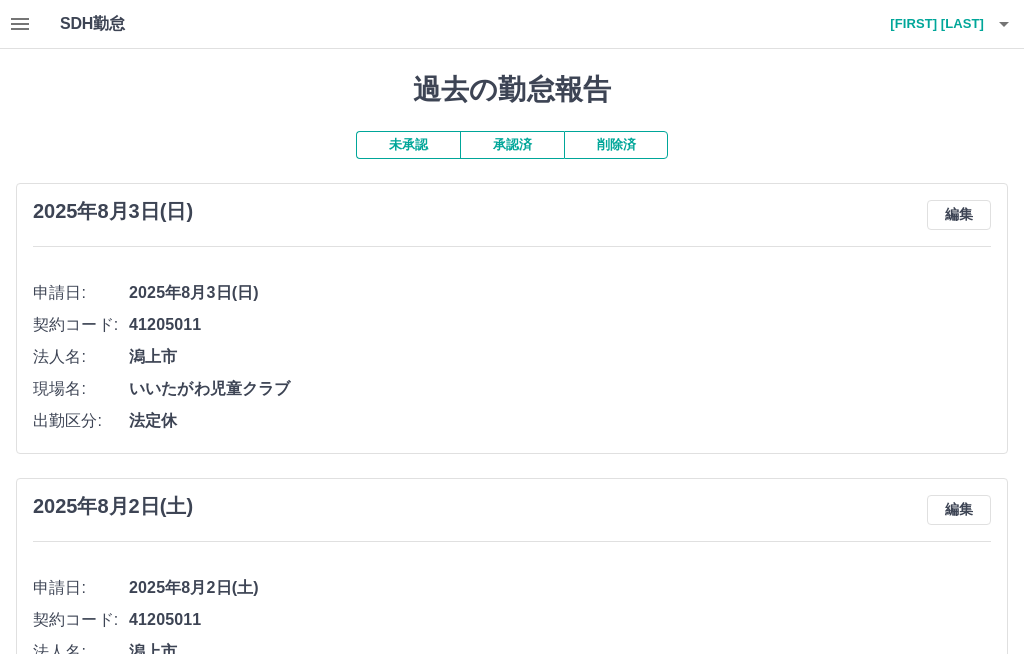 click on "[FIRST] [LAST]" at bounding box center (924, 24) 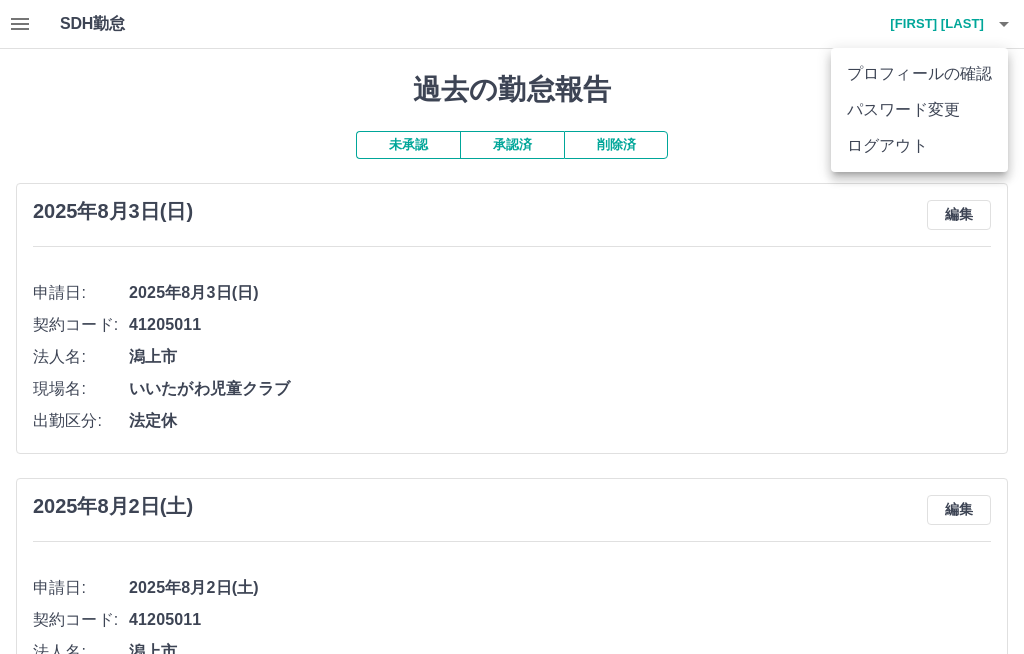 click on "ログアウト" at bounding box center [919, 146] 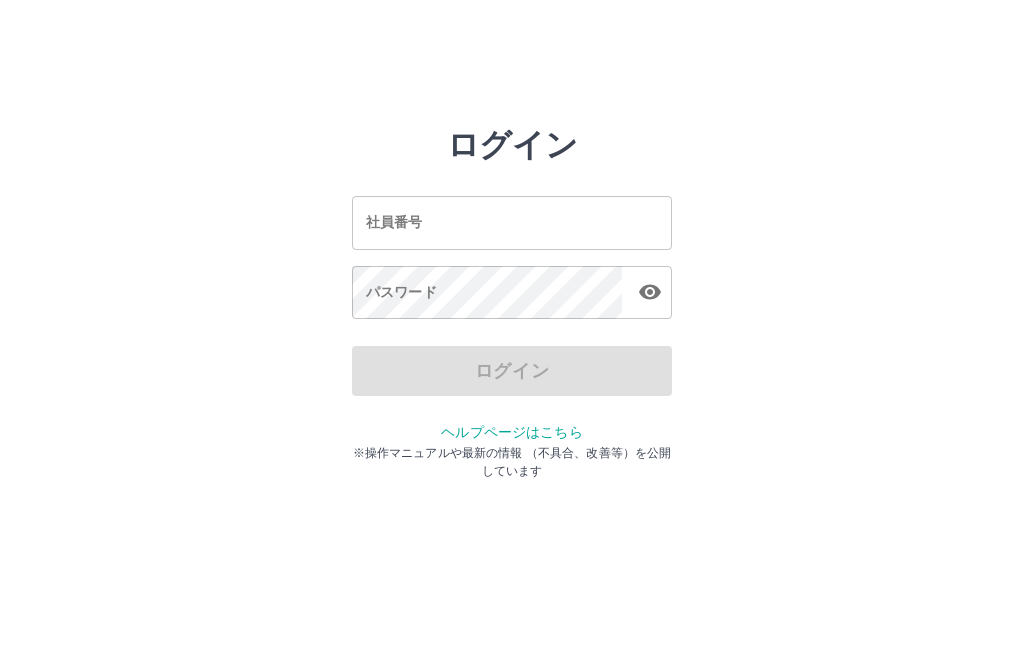 scroll, scrollTop: 0, scrollLeft: 0, axis: both 